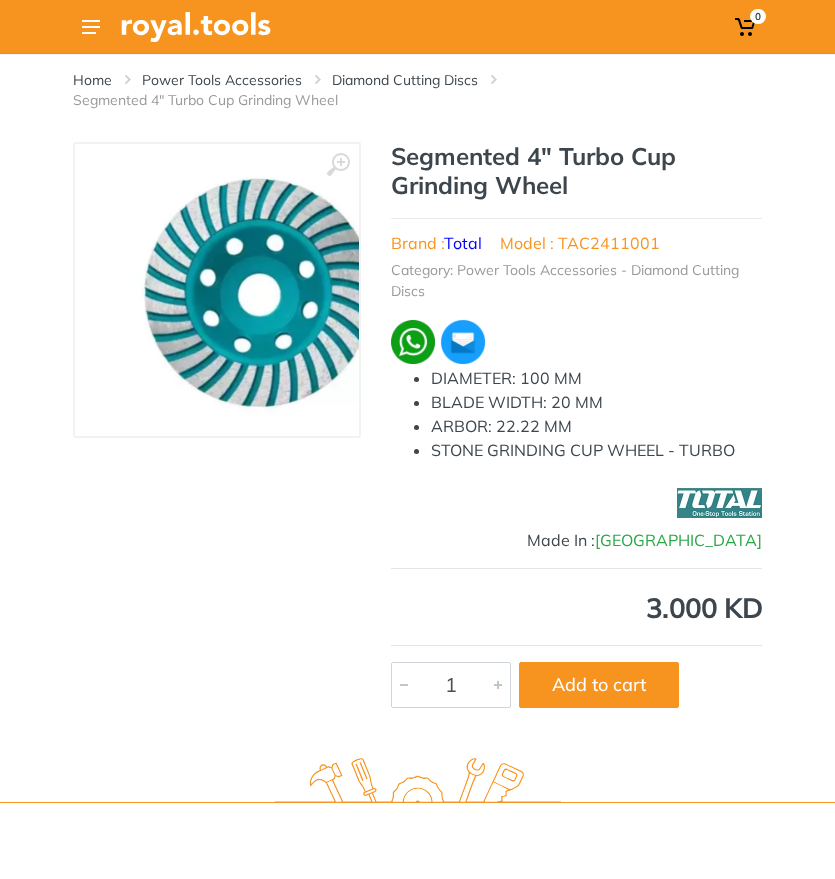 scroll, scrollTop: 0, scrollLeft: 0, axis: both 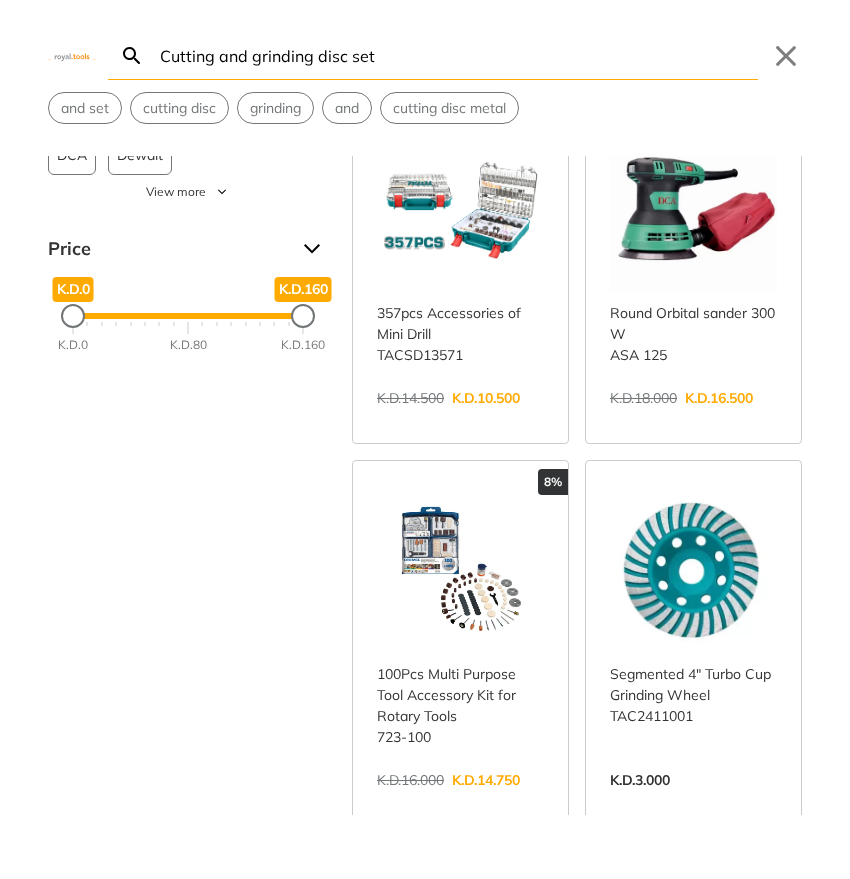 click on "Cutting and grinding disc set" at bounding box center (457, 55) 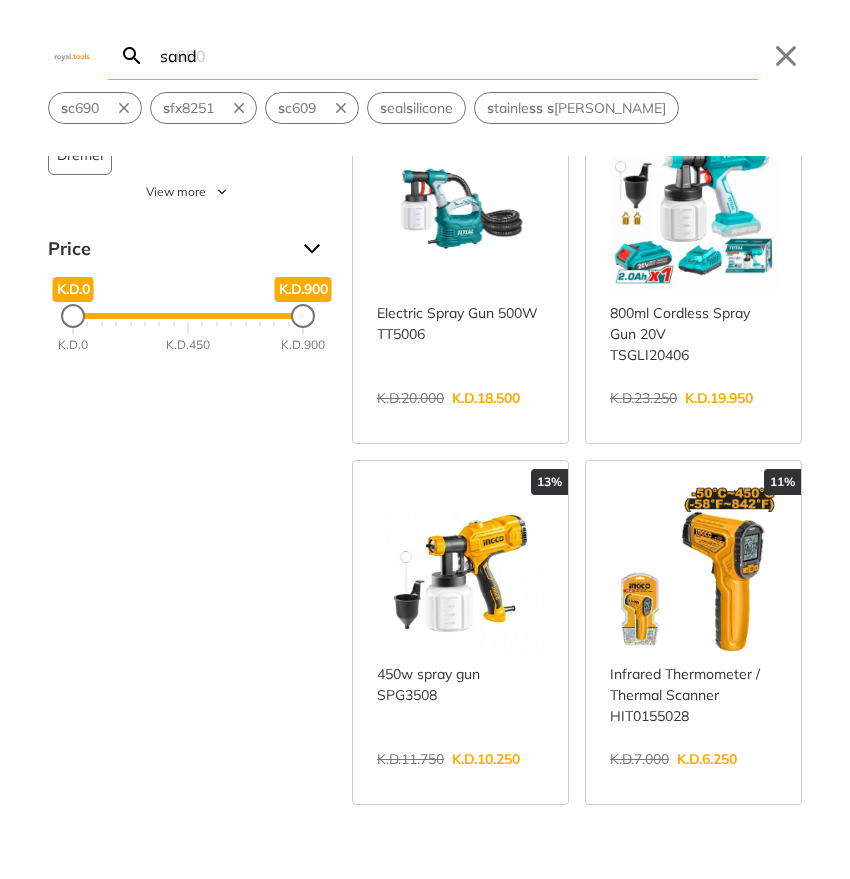 scroll, scrollTop: 0, scrollLeft: 0, axis: both 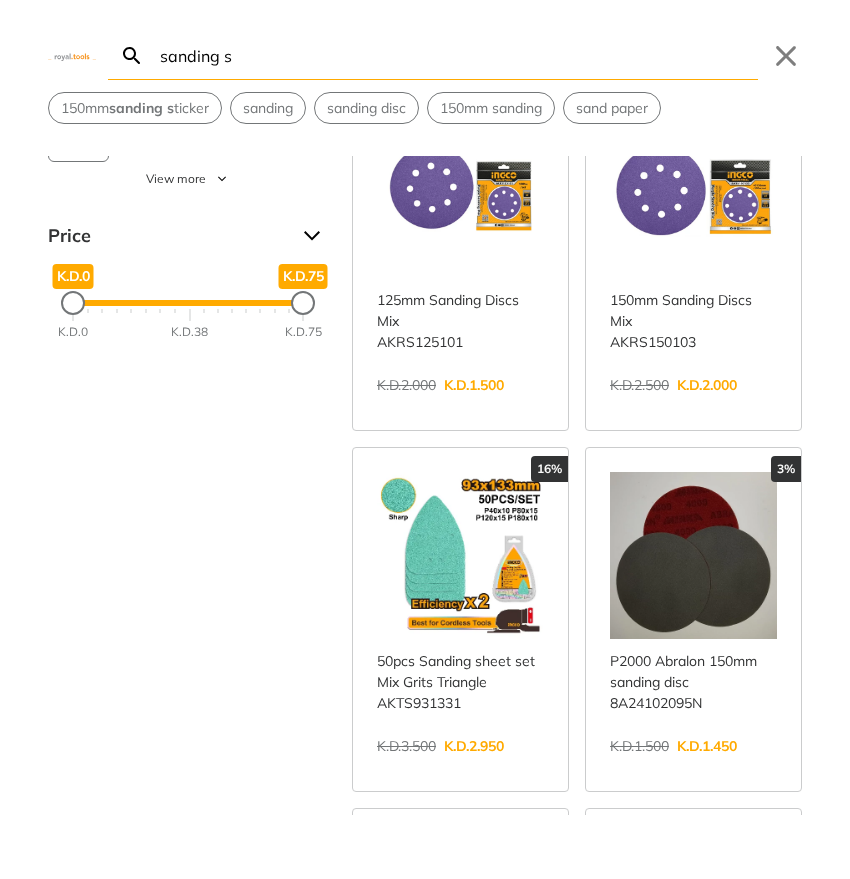 type on "sanding s" 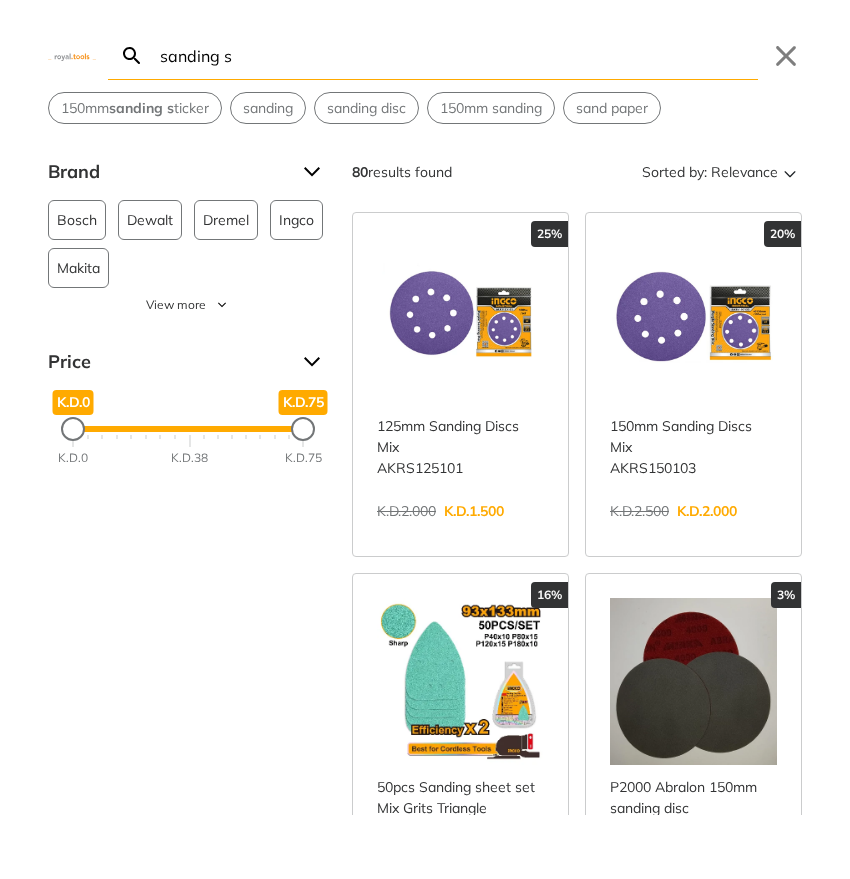paste on "TD614006" 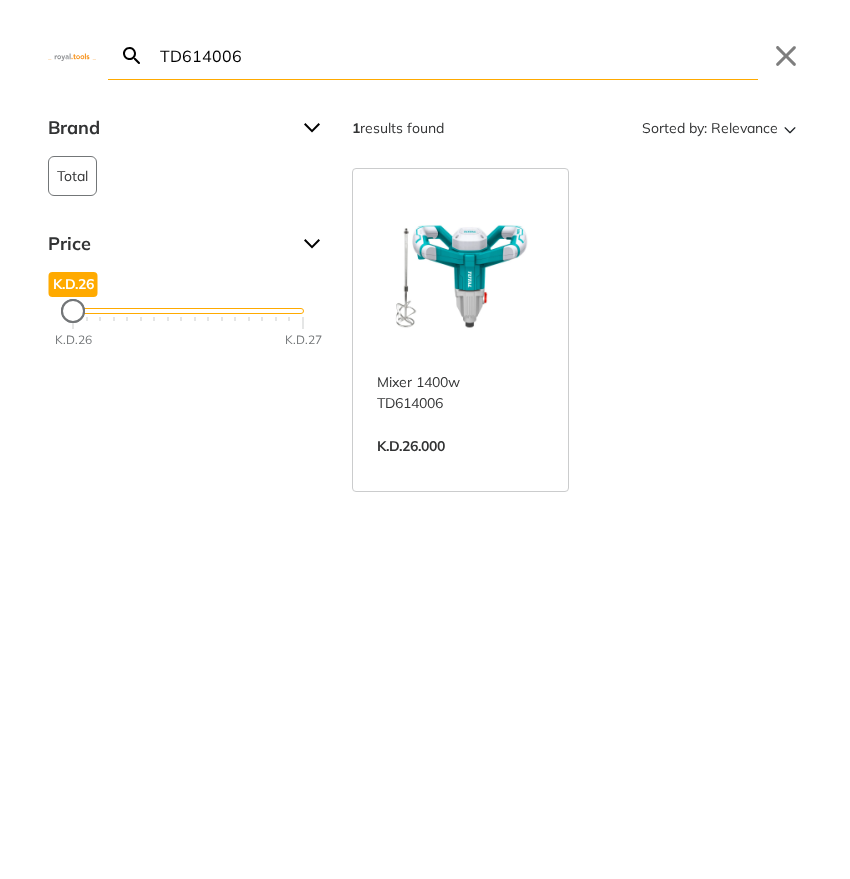 click on "TD614006" at bounding box center [457, 55] 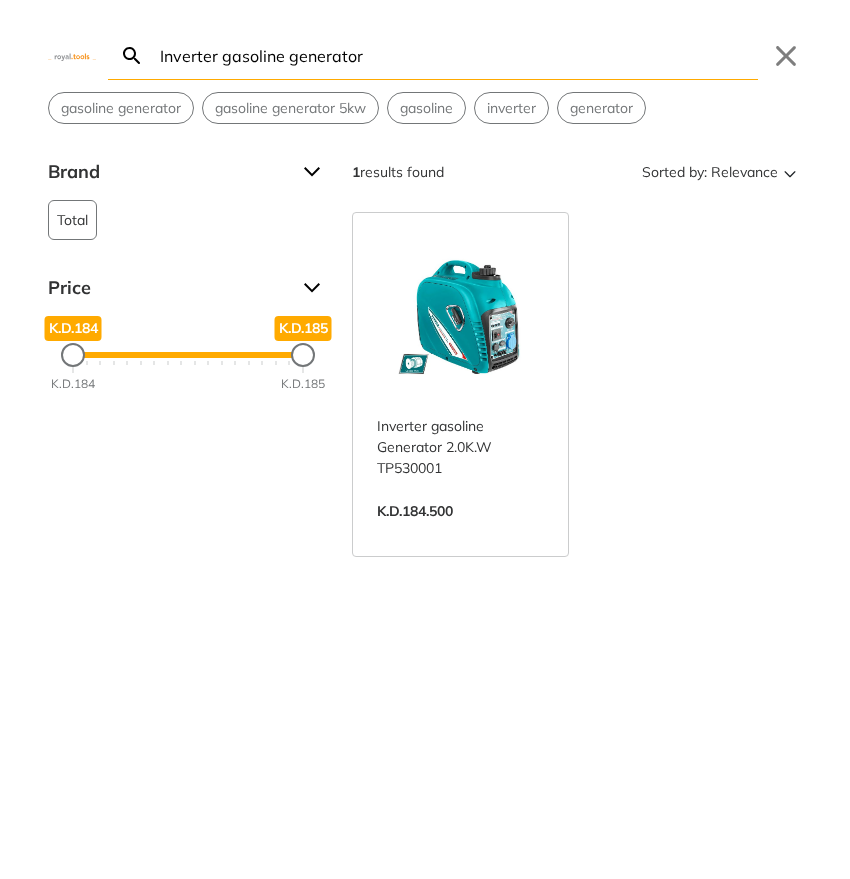 type on "Inverter gasoline generator" 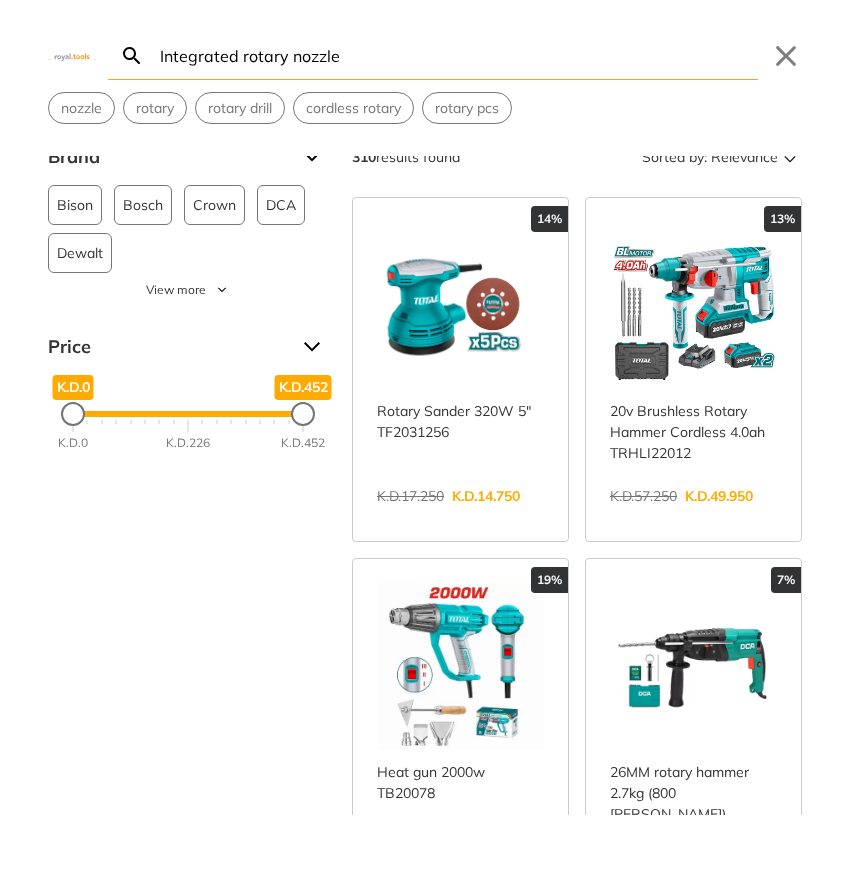 scroll, scrollTop: 21, scrollLeft: 0, axis: vertical 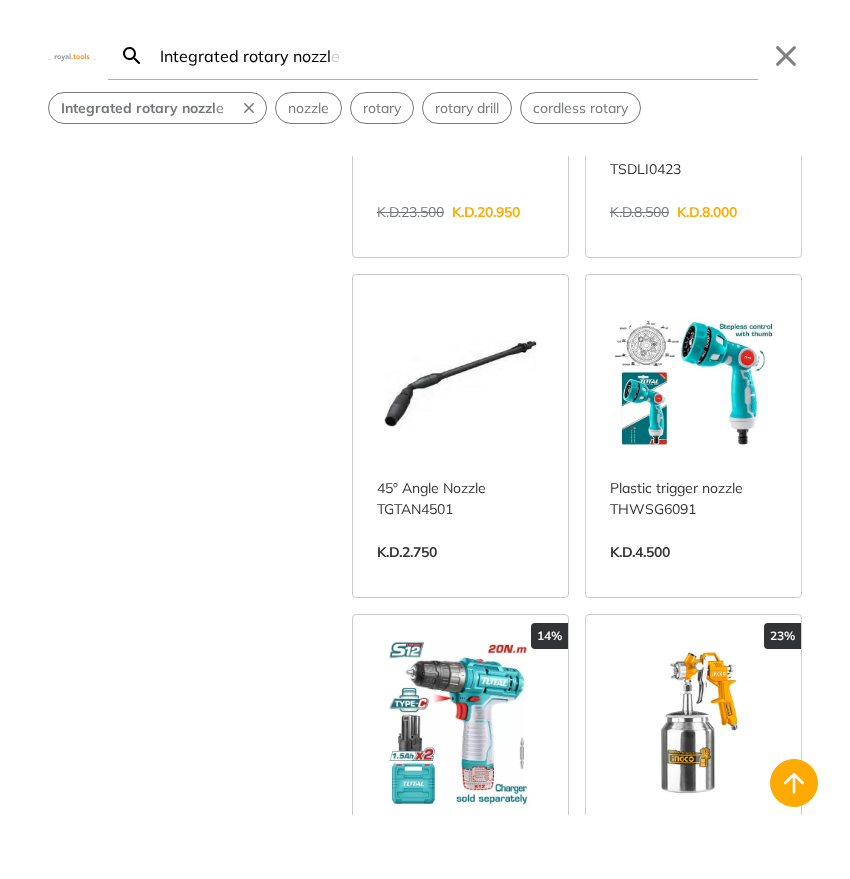 click on "Integrated rotary nozzl" at bounding box center [457, 55] 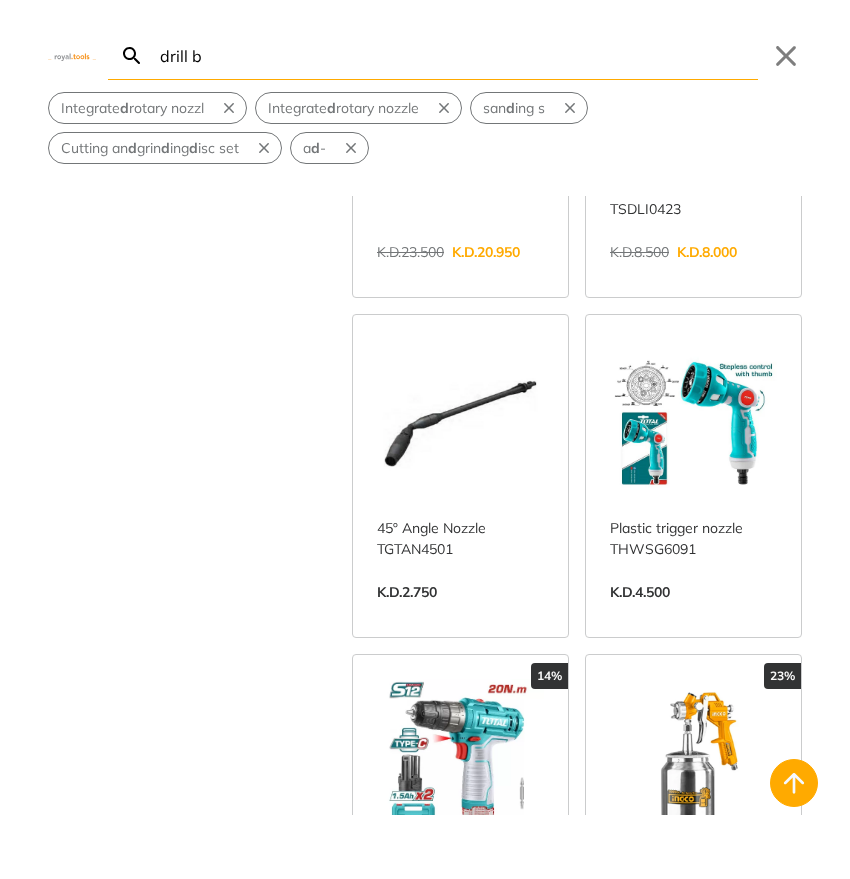 scroll, scrollTop: 0, scrollLeft: 0, axis: both 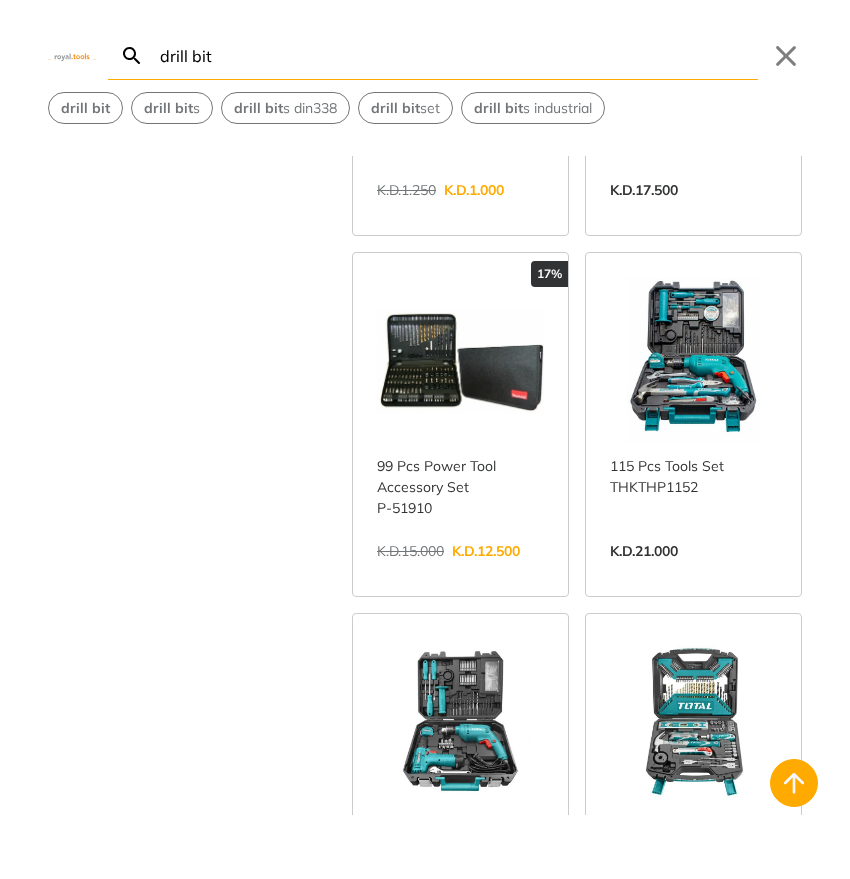 click on "drill bit" at bounding box center (457, 55) 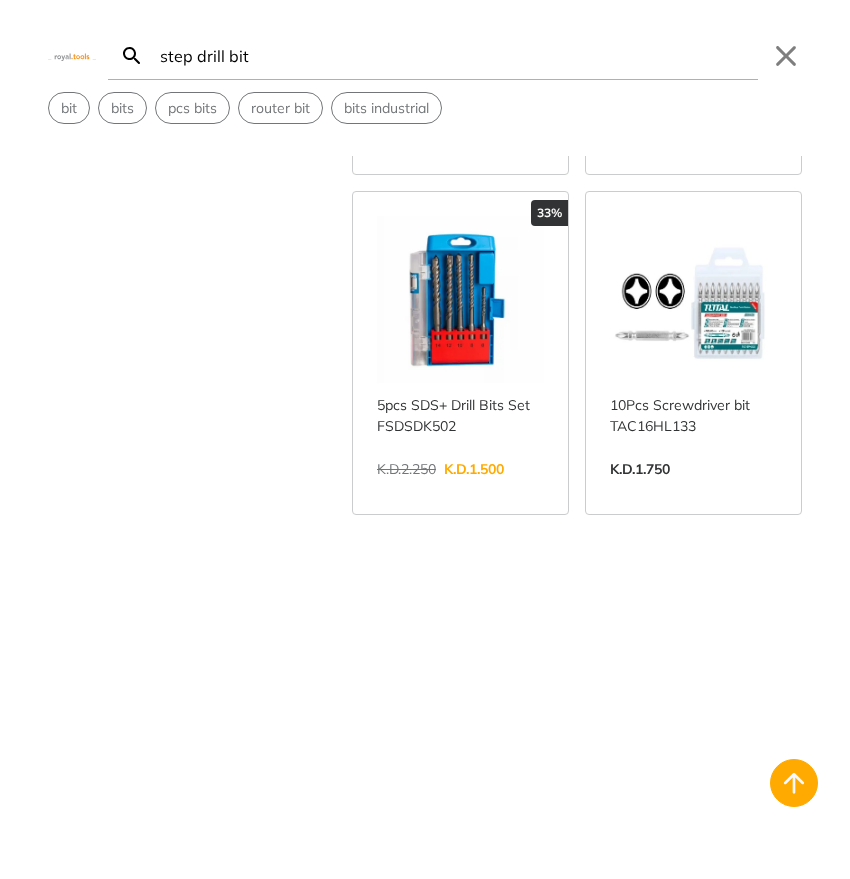 scroll, scrollTop: 0, scrollLeft: 0, axis: both 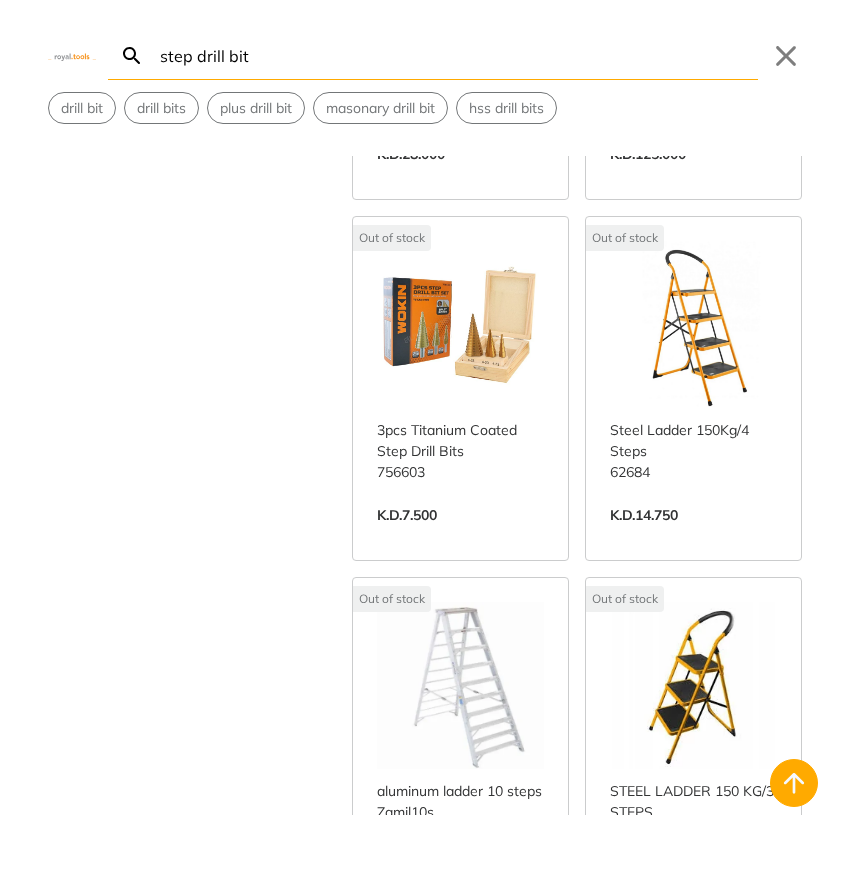 type on "step drill bit" 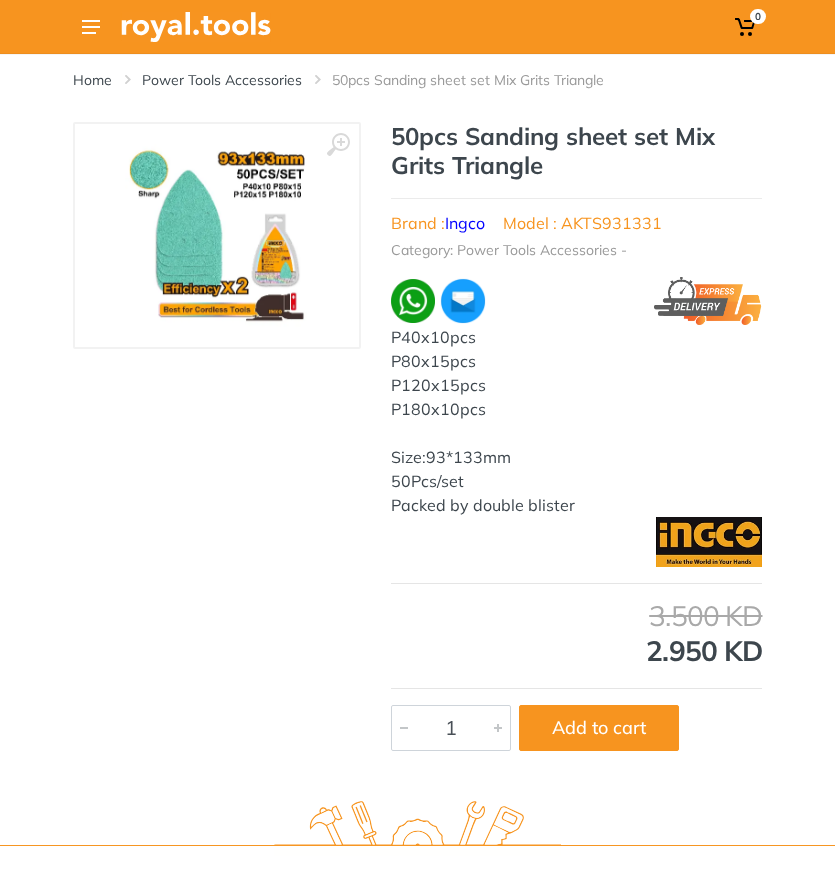 scroll, scrollTop: 0, scrollLeft: 0, axis: both 